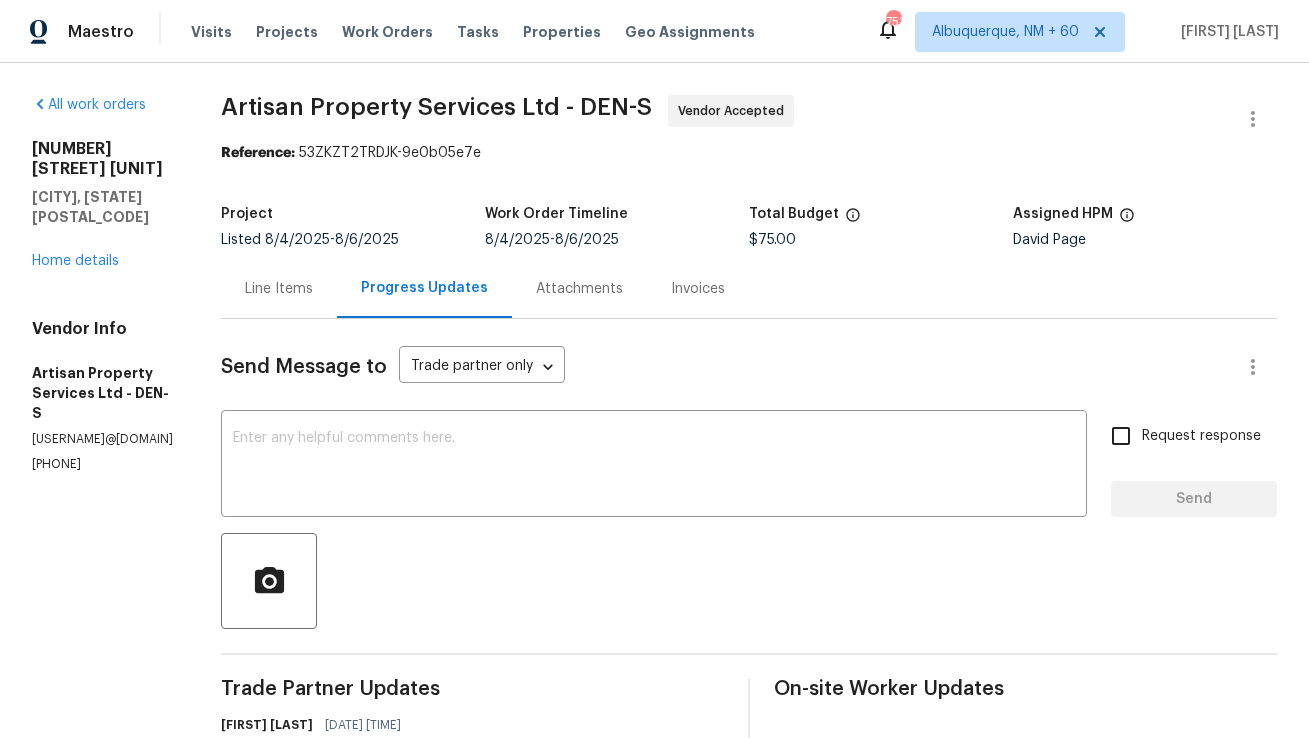 scroll, scrollTop: 0, scrollLeft: 0, axis: both 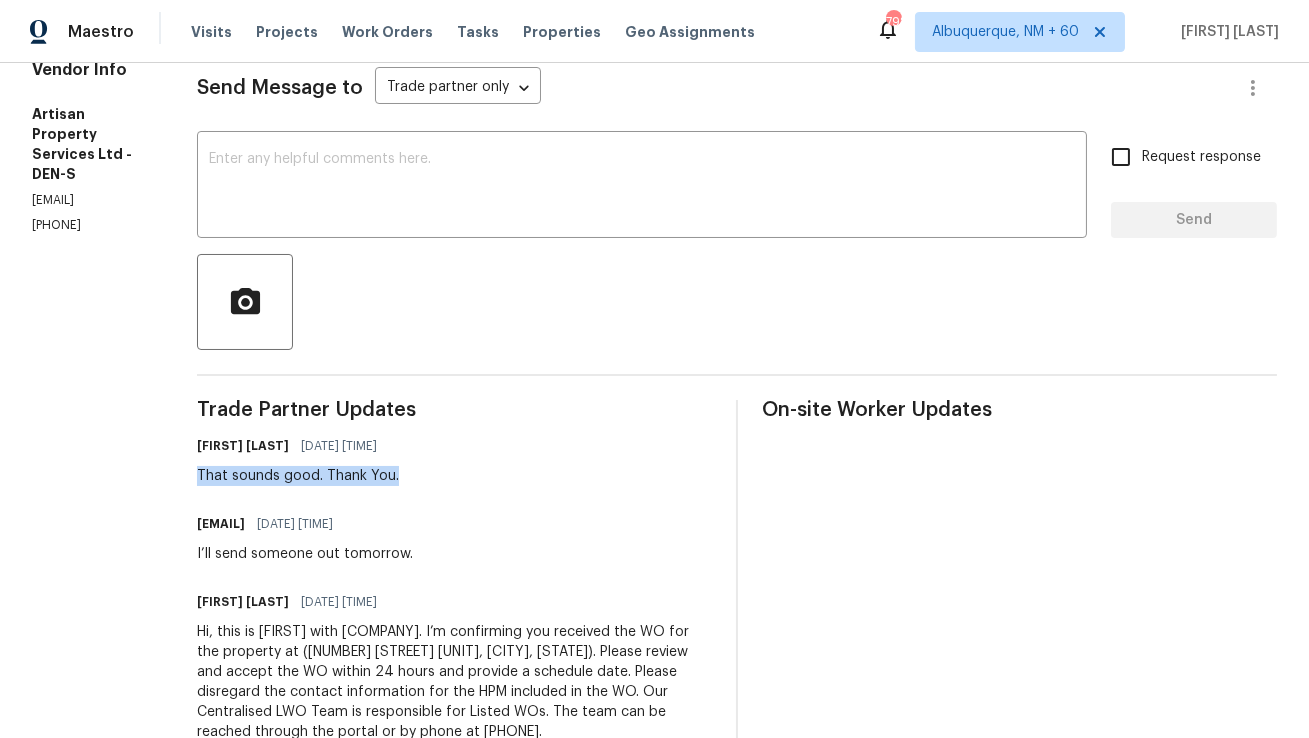 copy on "That sounds good. Thank You." 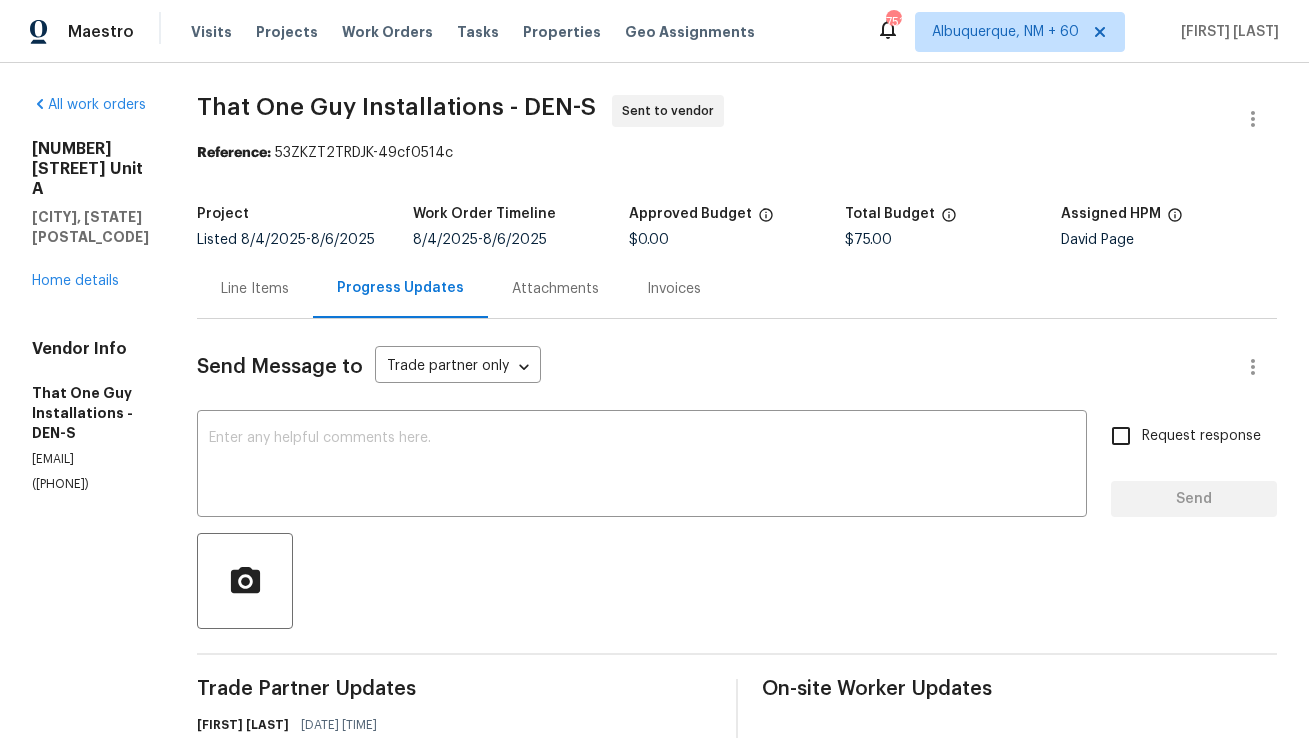 scroll, scrollTop: 0, scrollLeft: 0, axis: both 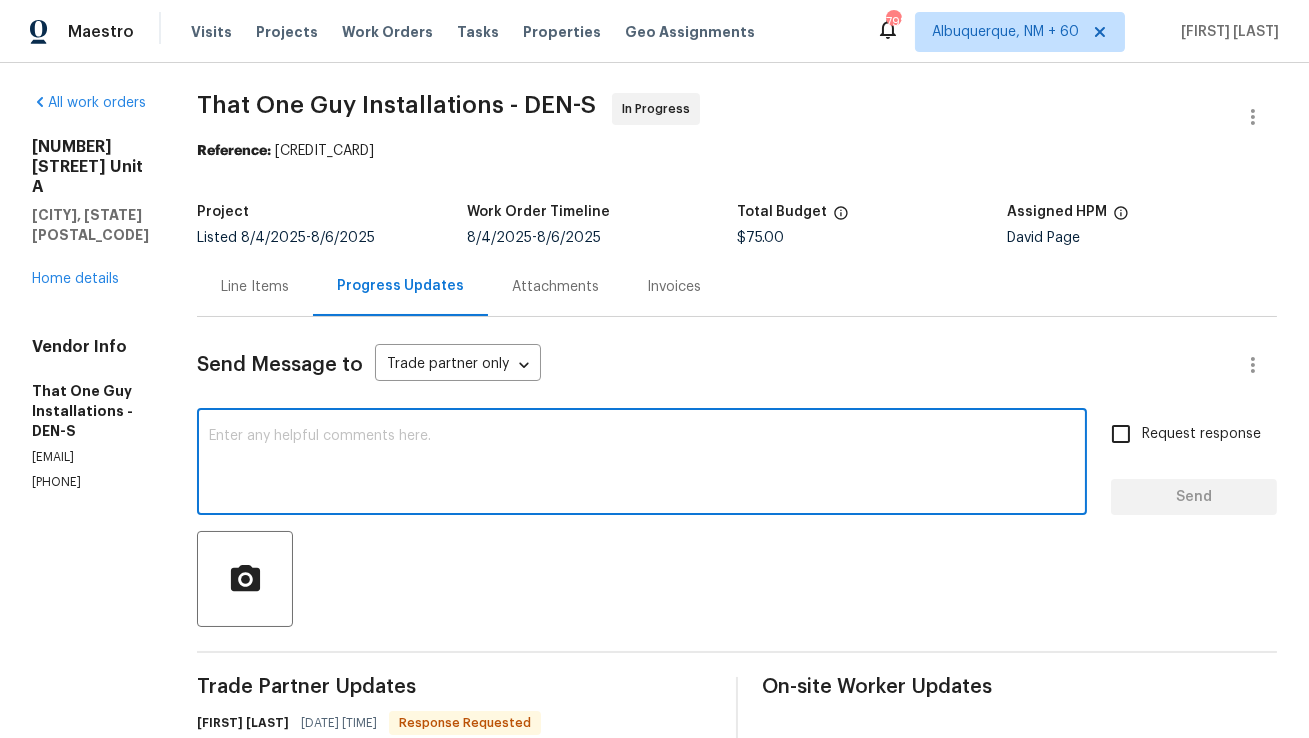 click at bounding box center [642, 464] 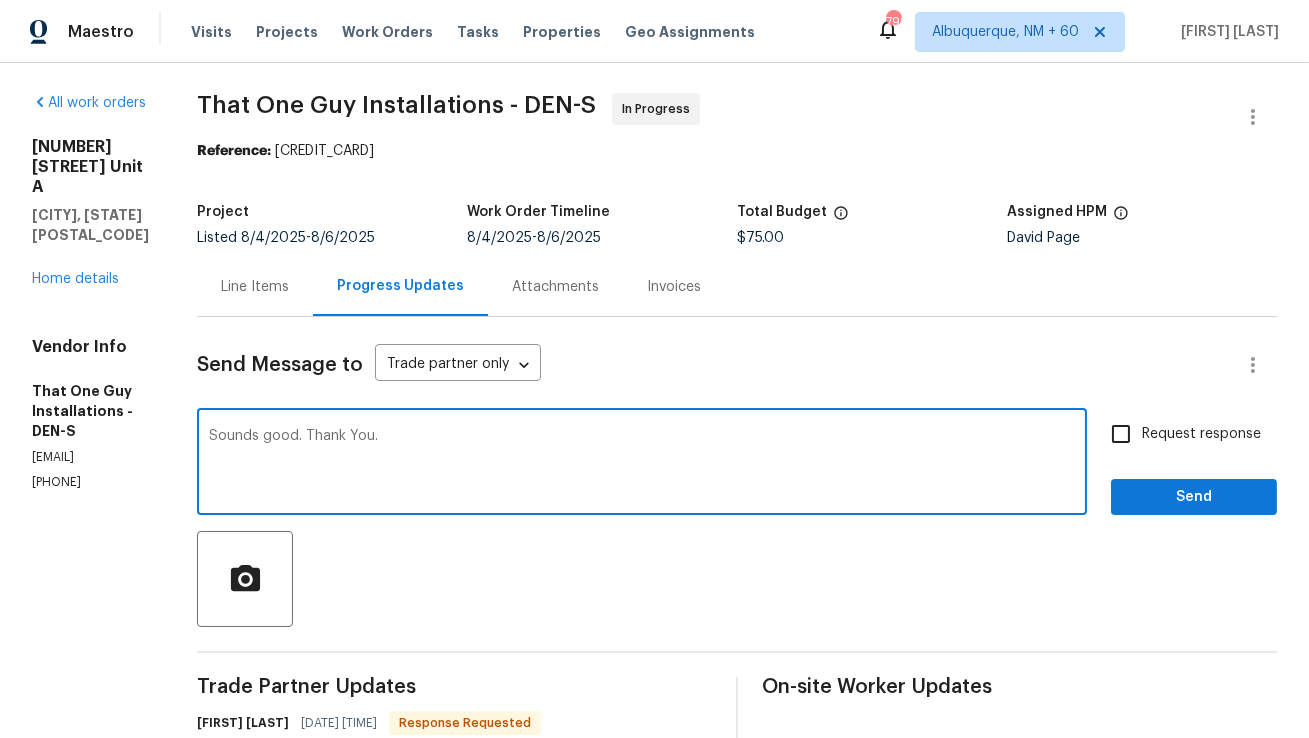type on "Sounds good. Thank You." 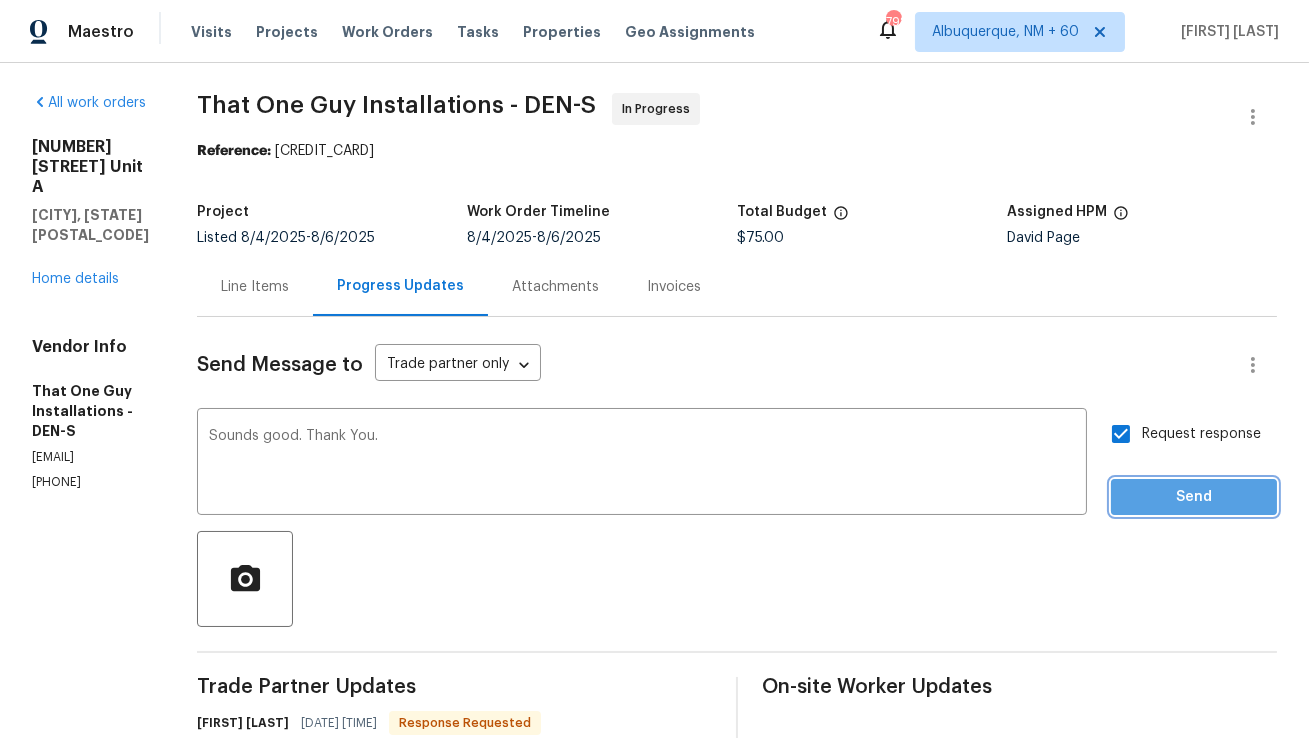 click on "Send" at bounding box center (1194, 497) 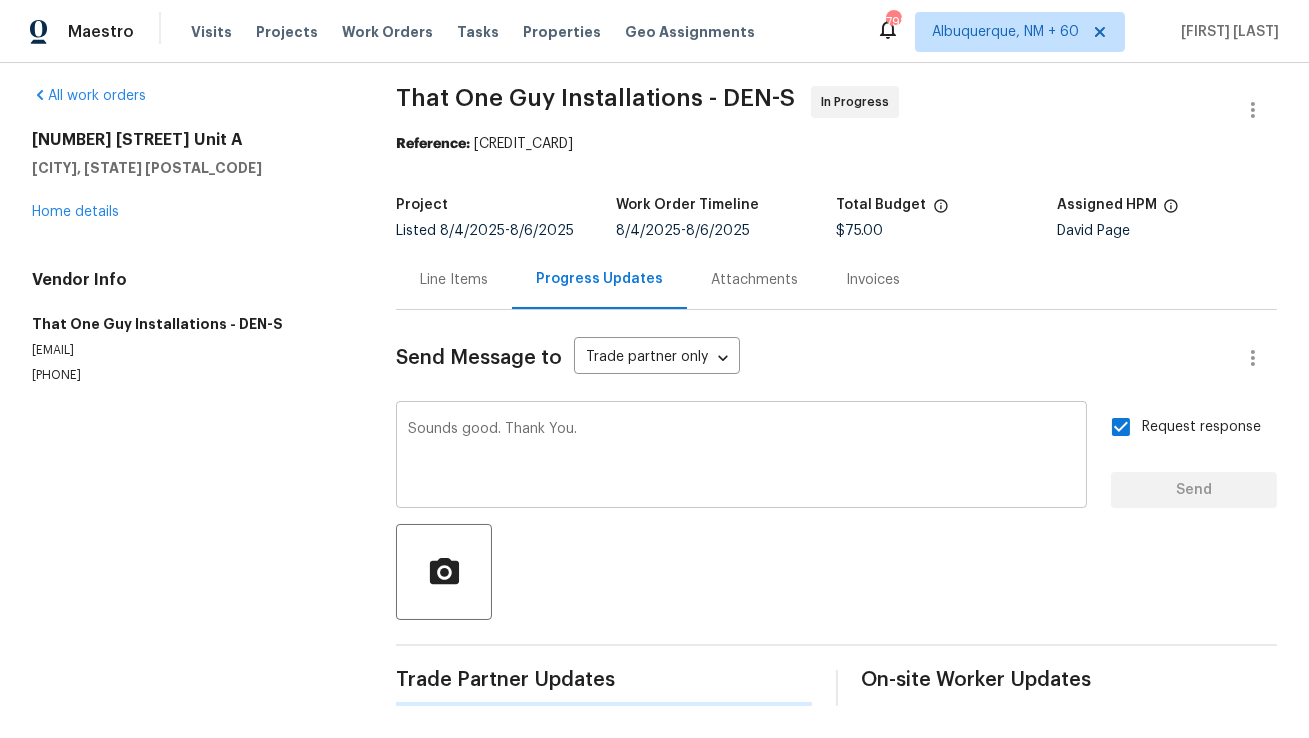 type 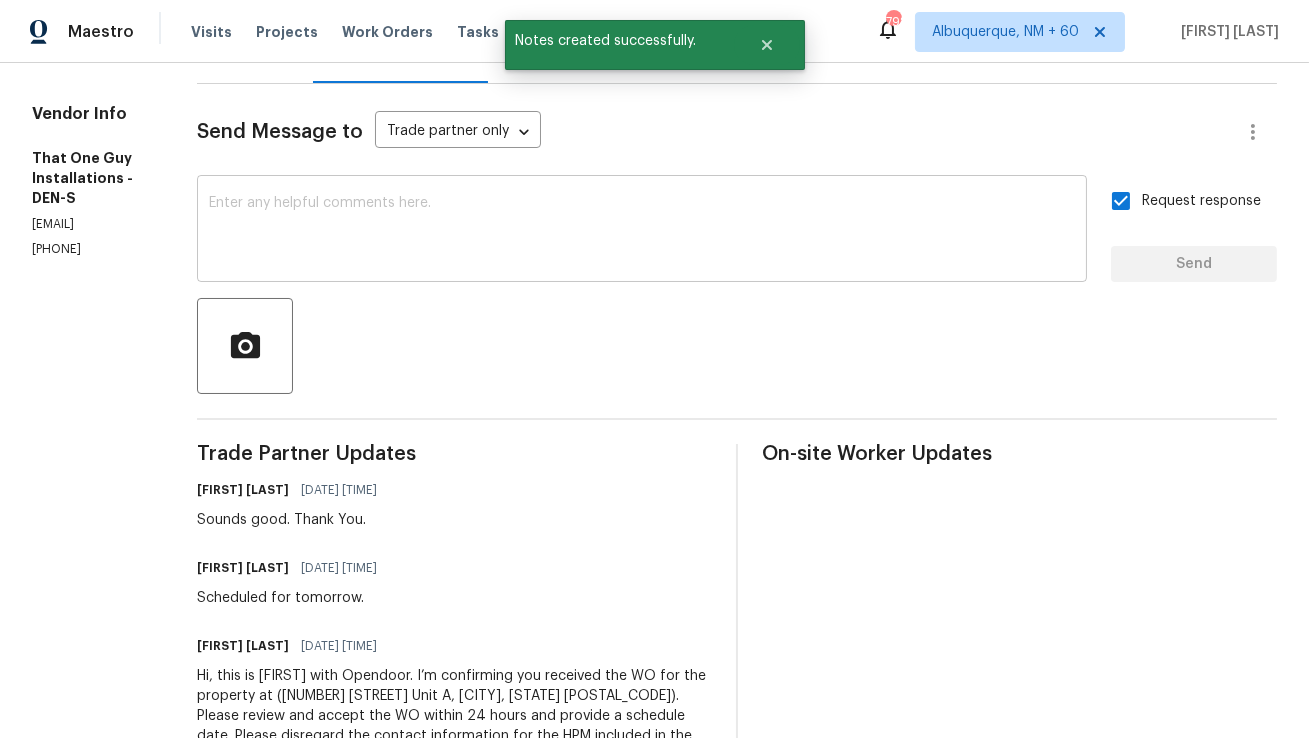 scroll, scrollTop: 0, scrollLeft: 0, axis: both 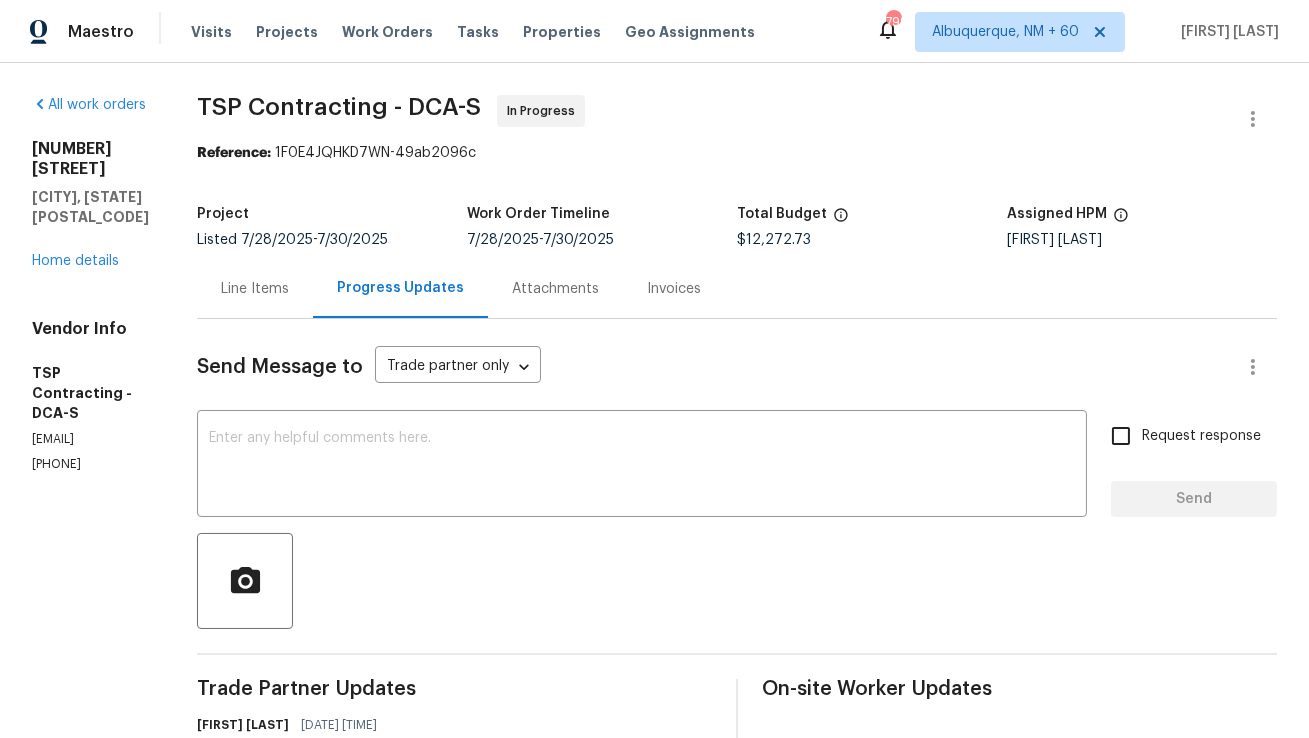 click on "Line Items" at bounding box center (255, 289) 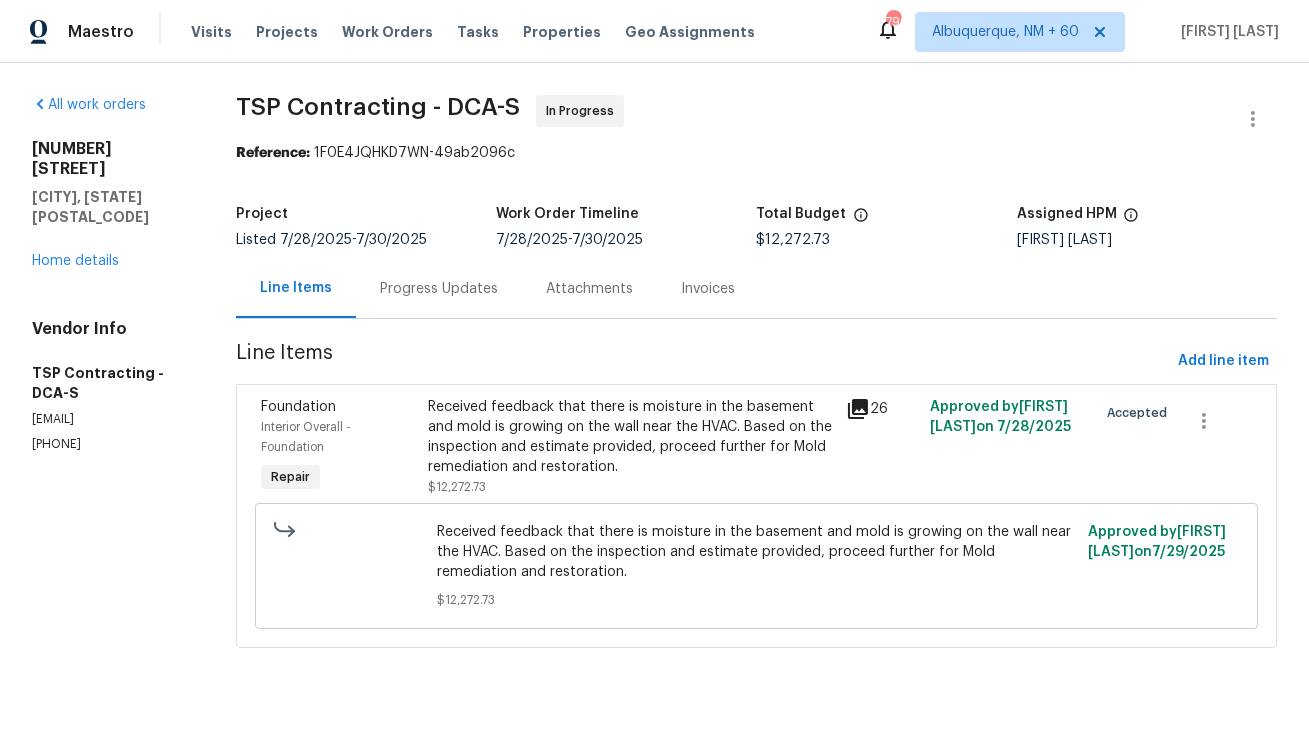 click on "Progress Updates" at bounding box center (439, 288) 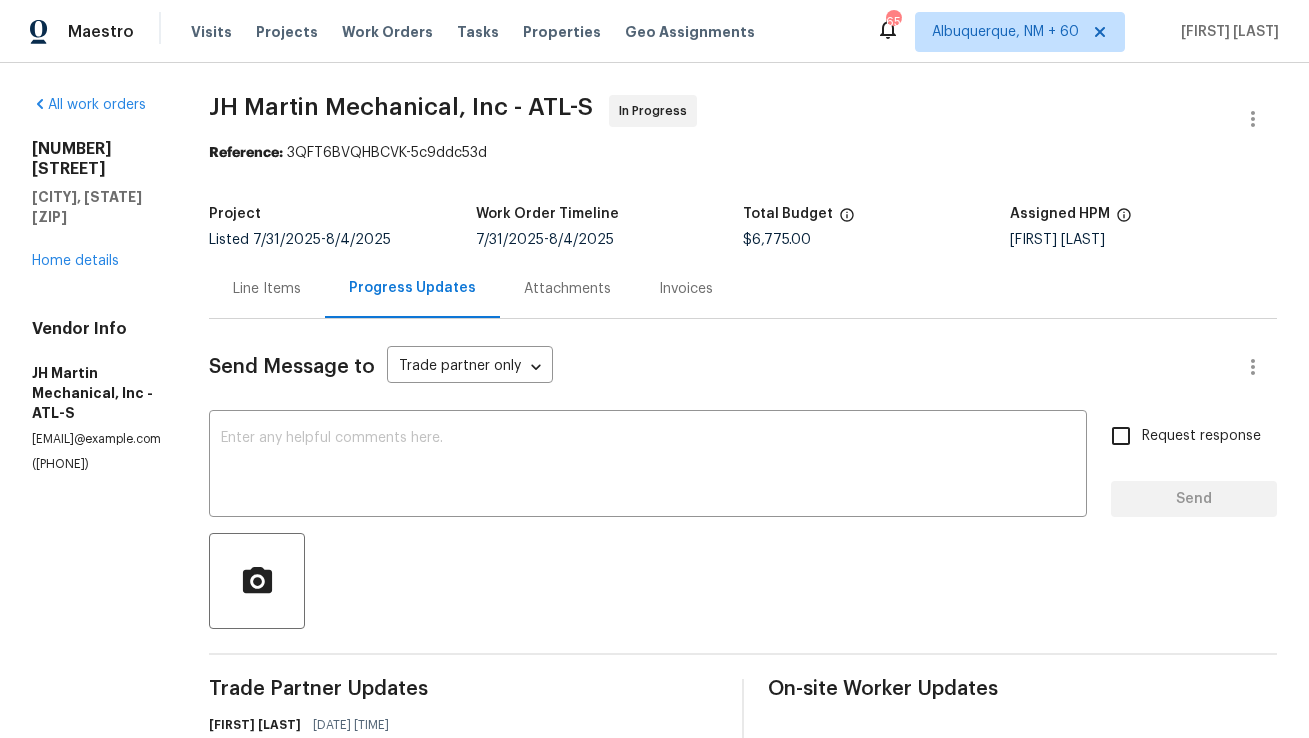 scroll, scrollTop: 0, scrollLeft: 0, axis: both 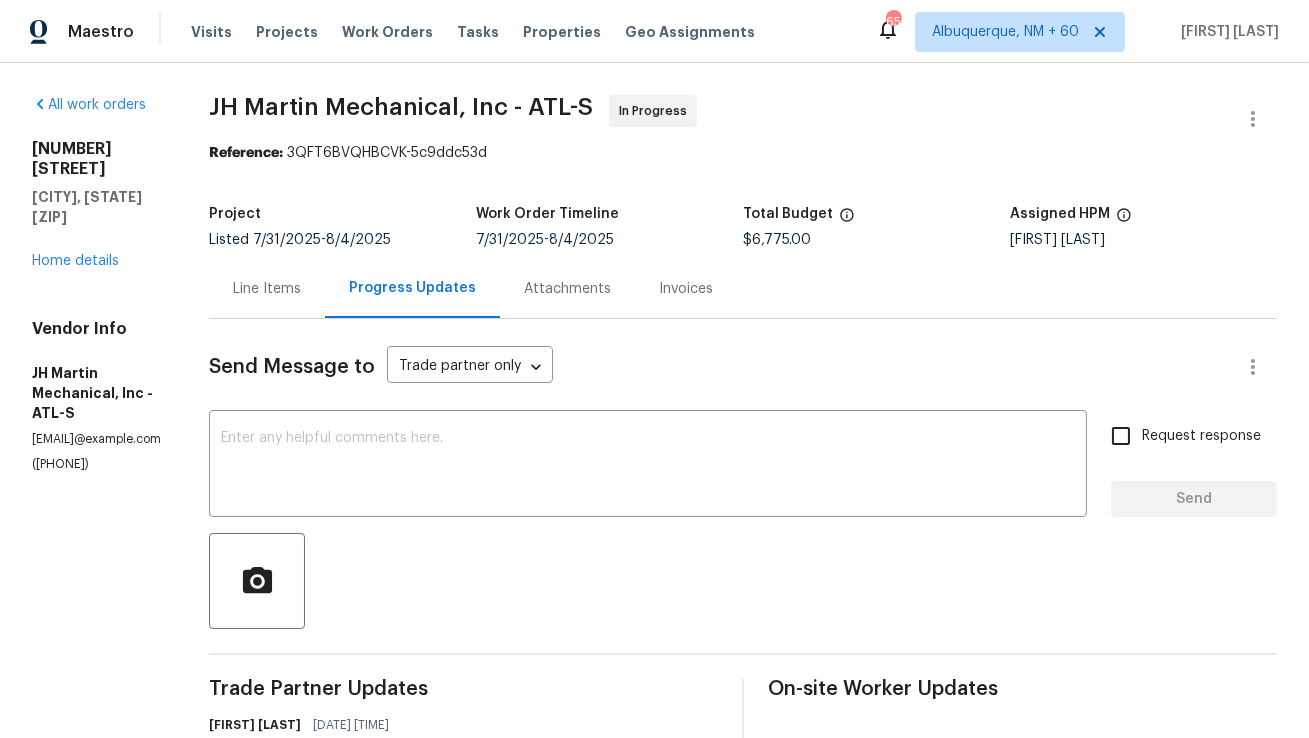 click on "Line Items" at bounding box center [267, 288] 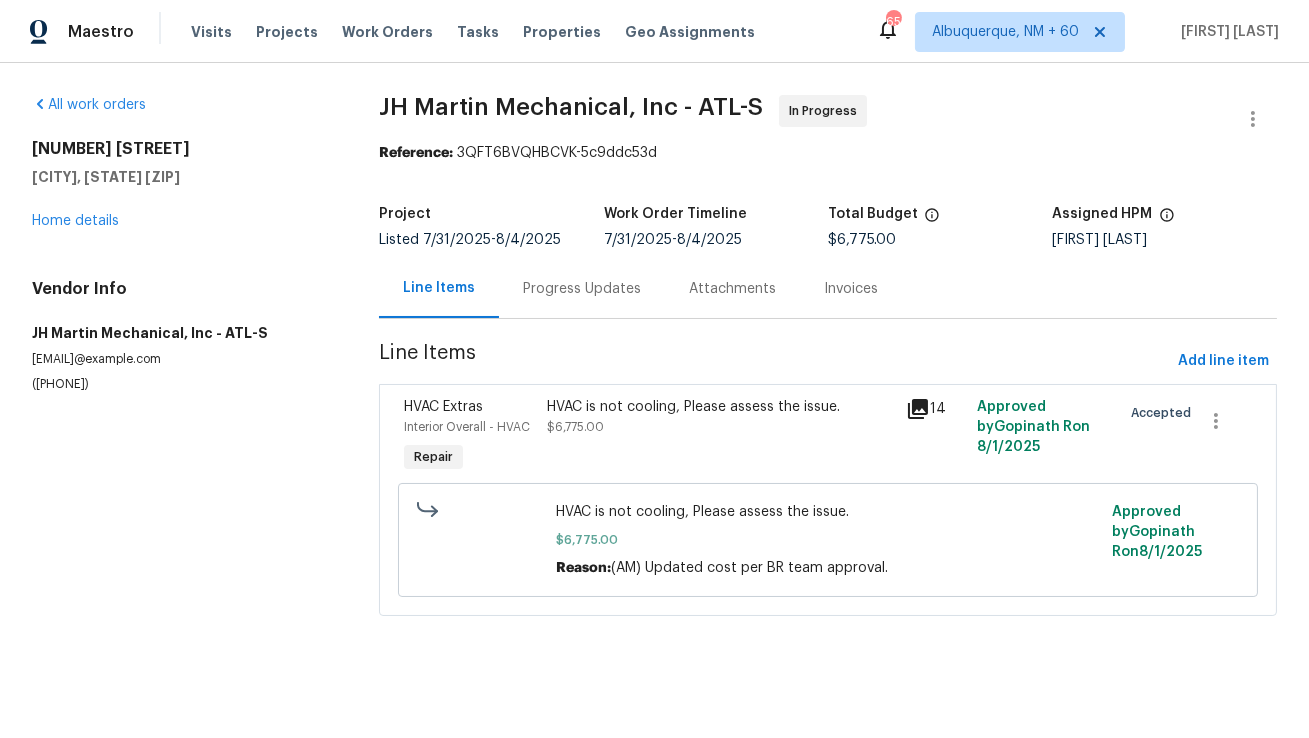 click on "Progress Updates" at bounding box center (582, 288) 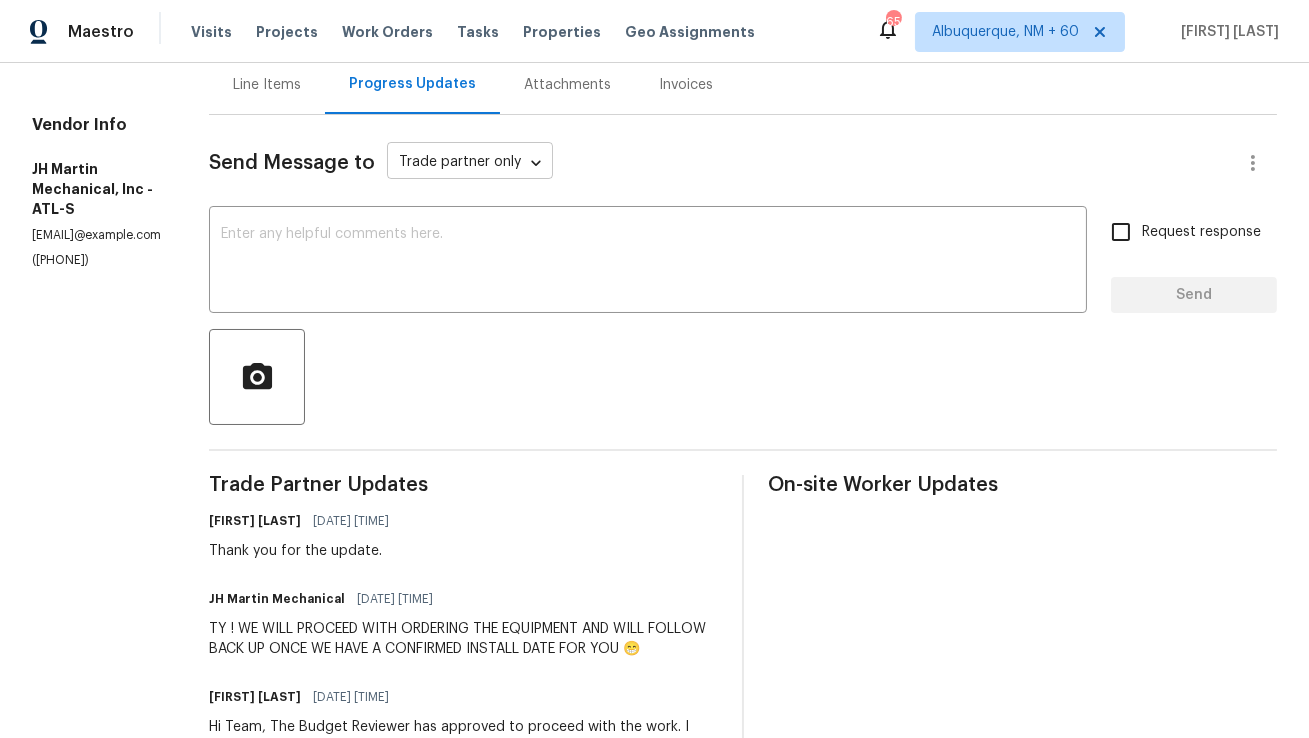 scroll, scrollTop: 0, scrollLeft: 0, axis: both 